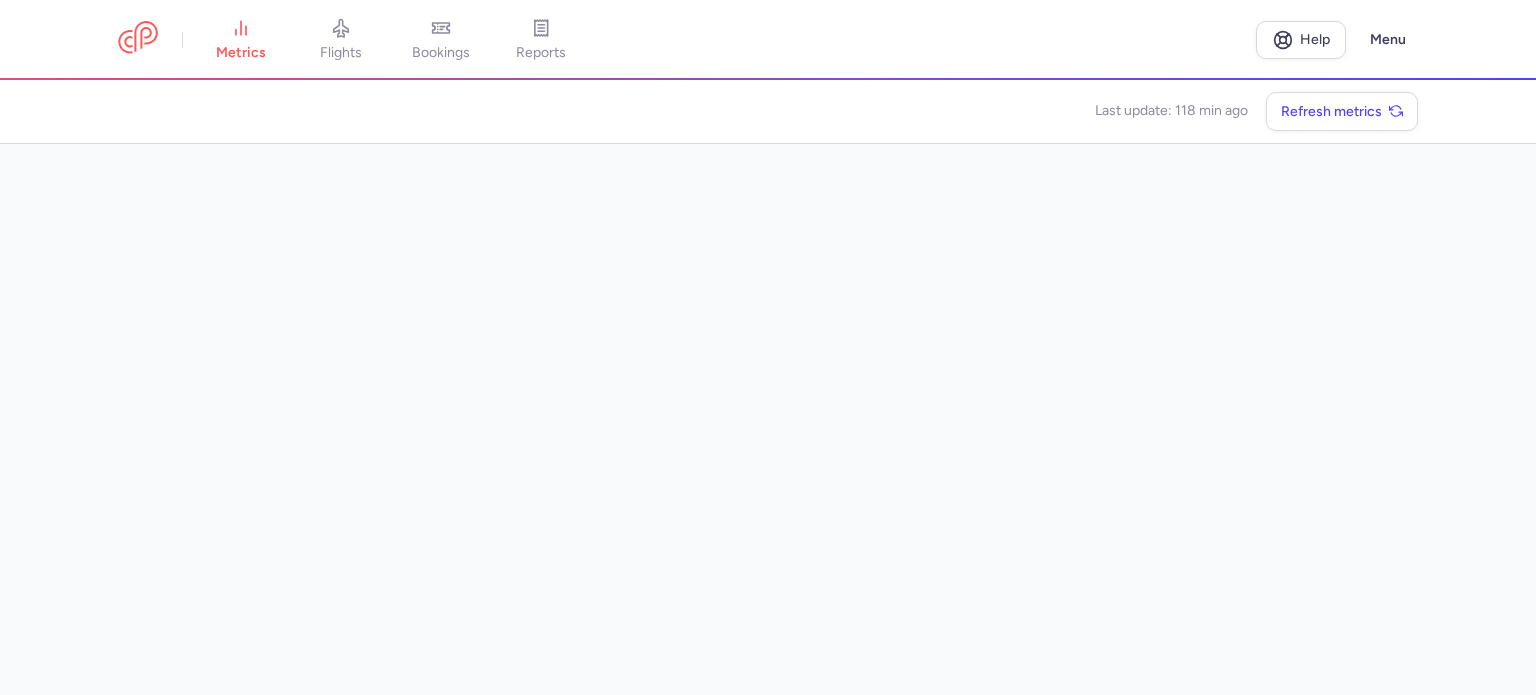 scroll, scrollTop: 0, scrollLeft: 0, axis: both 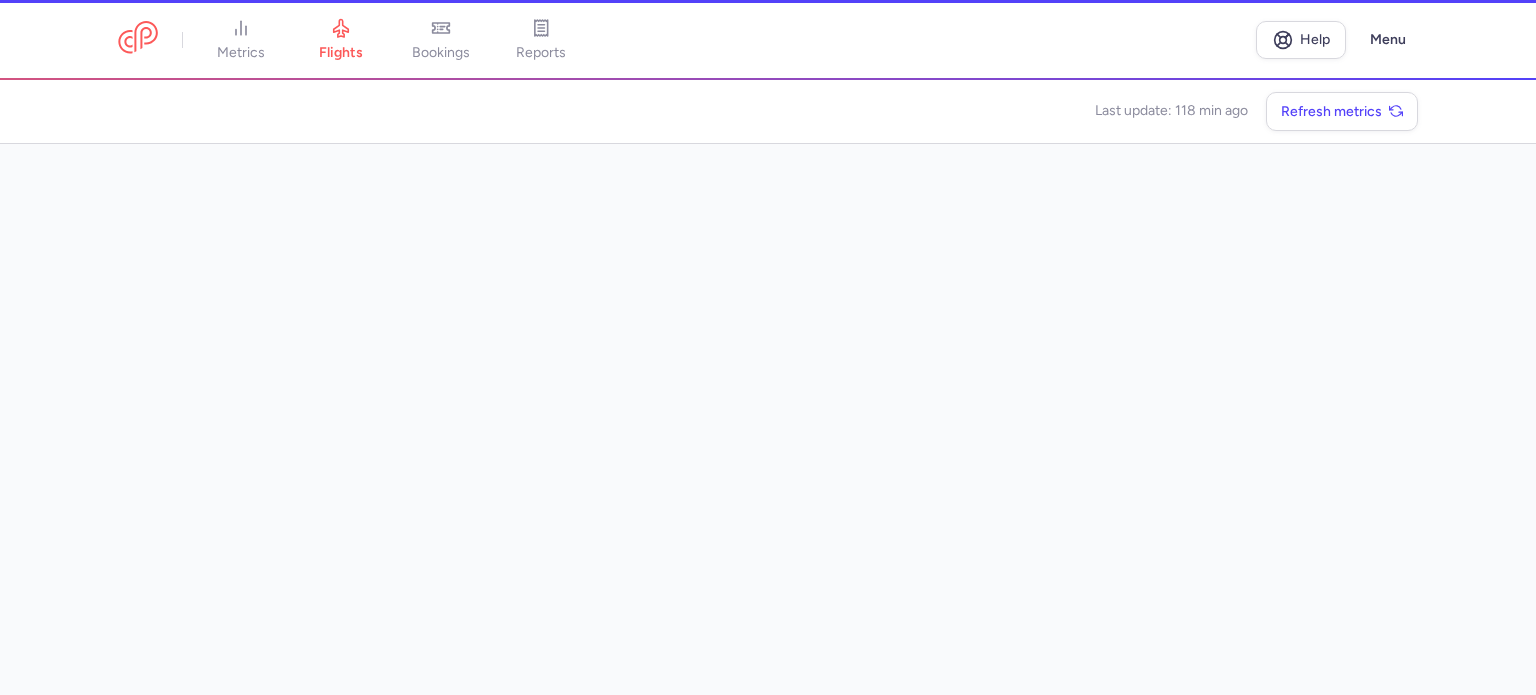 click on "metrics" at bounding box center [241, 40] 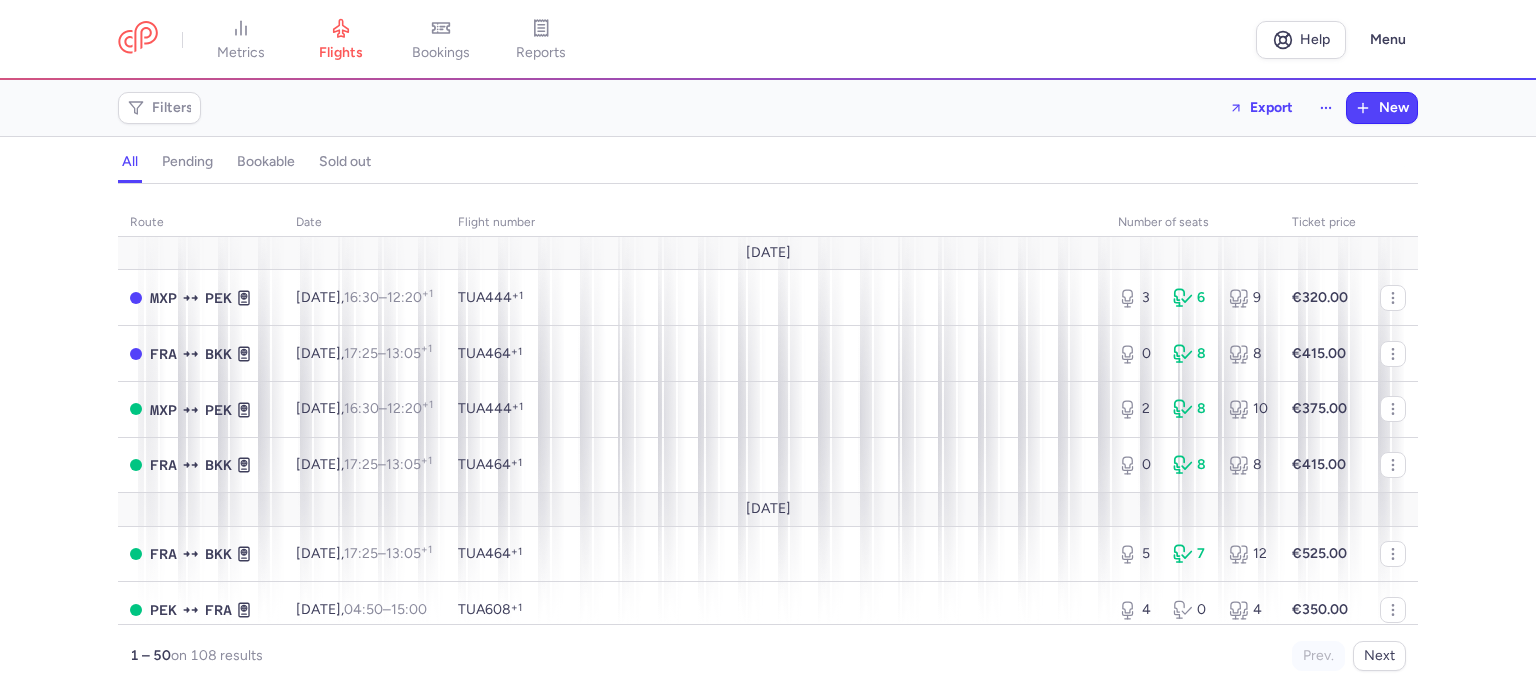 click on "metrics flights bookings reports  Help  Menu" at bounding box center (768, 40) 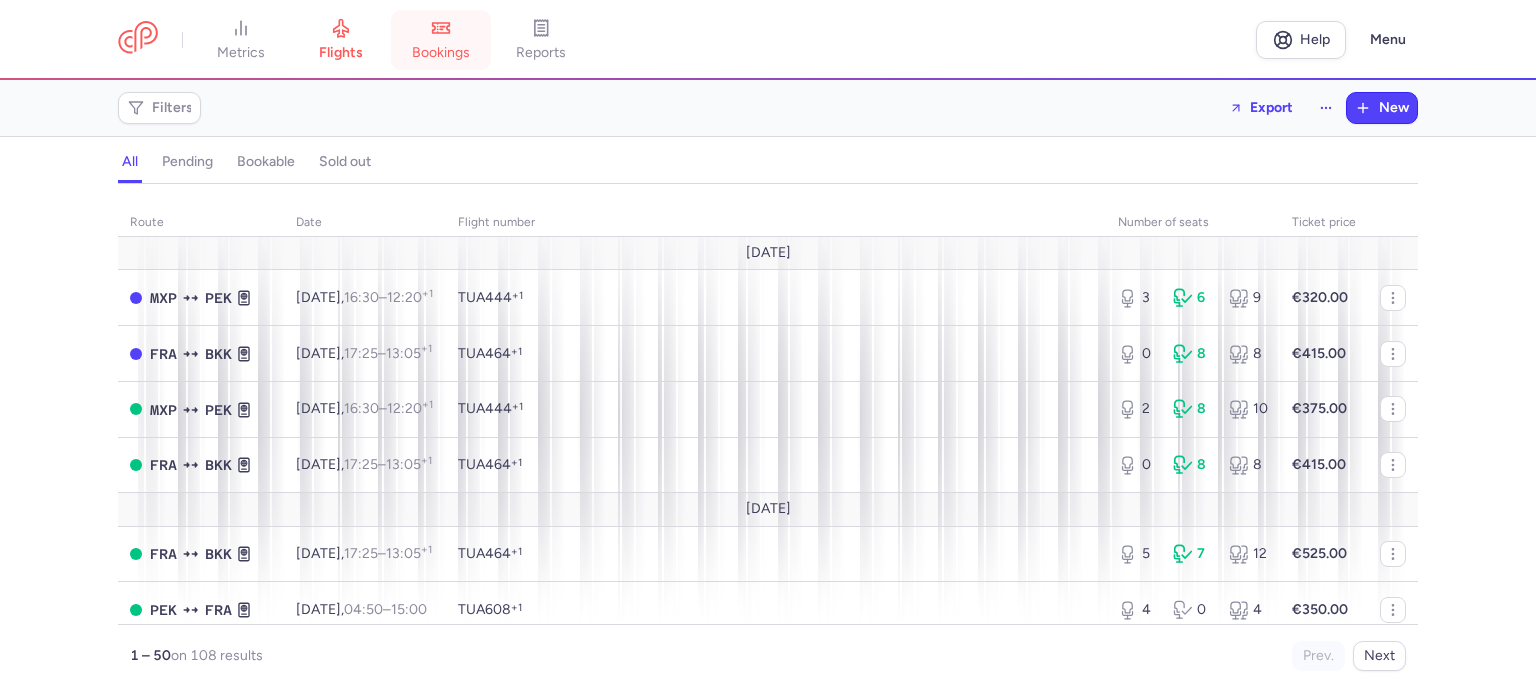 click on "bookings" at bounding box center [441, 40] 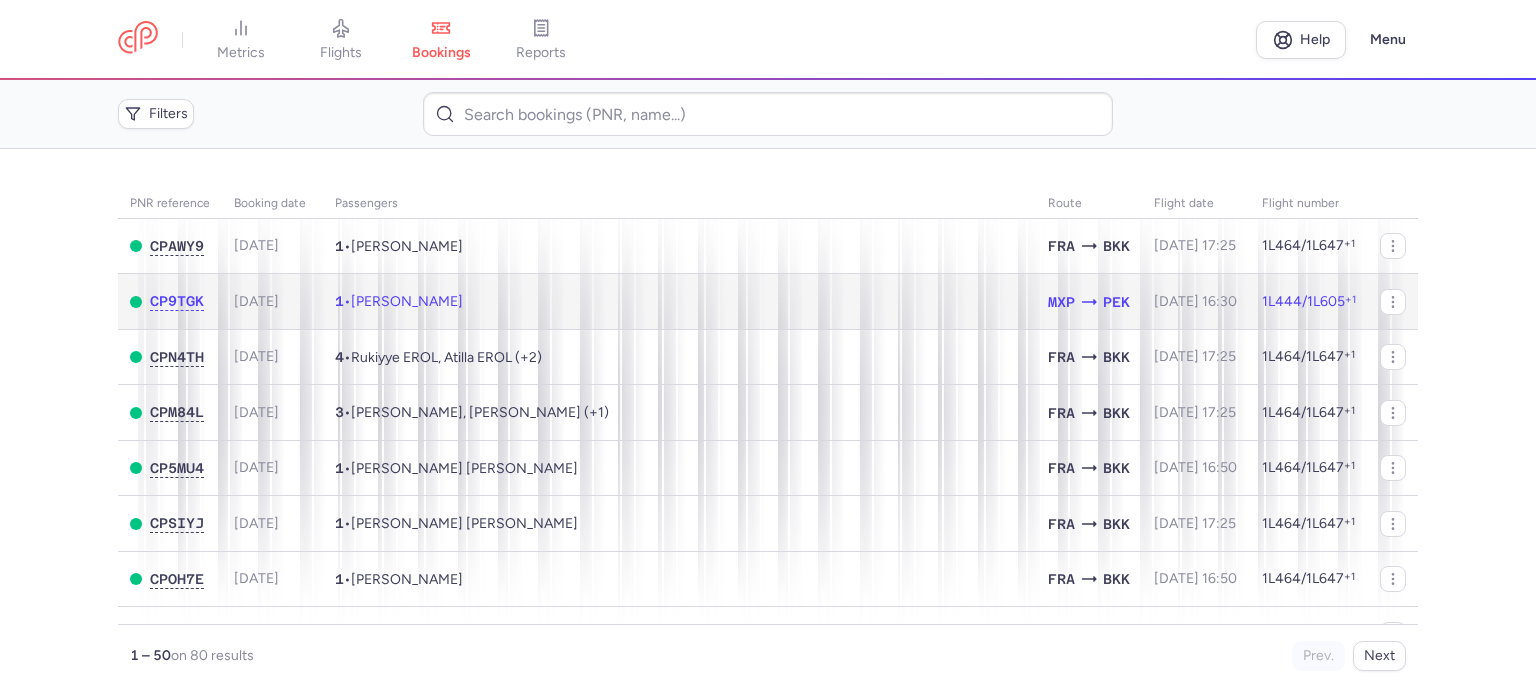 click on "1  •  [PERSON_NAME]" 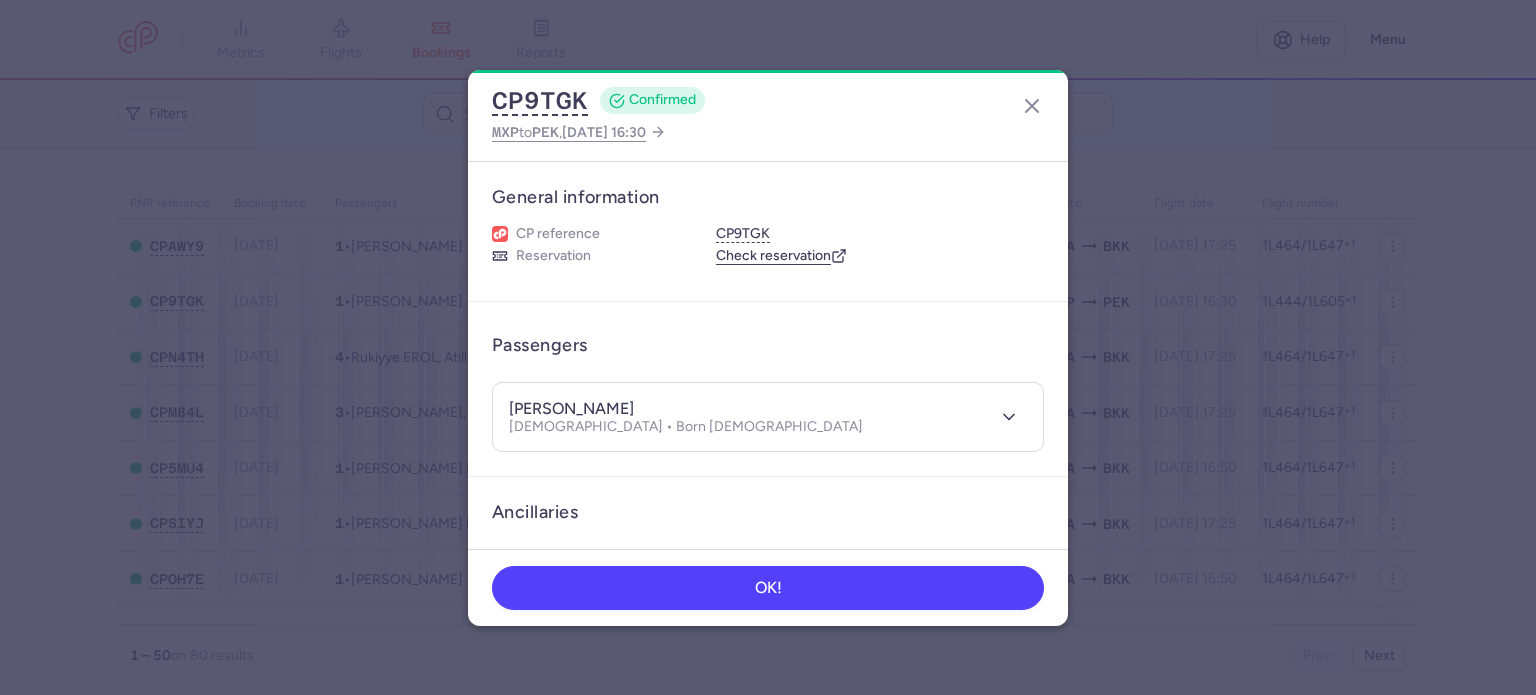 scroll, scrollTop: 100, scrollLeft: 0, axis: vertical 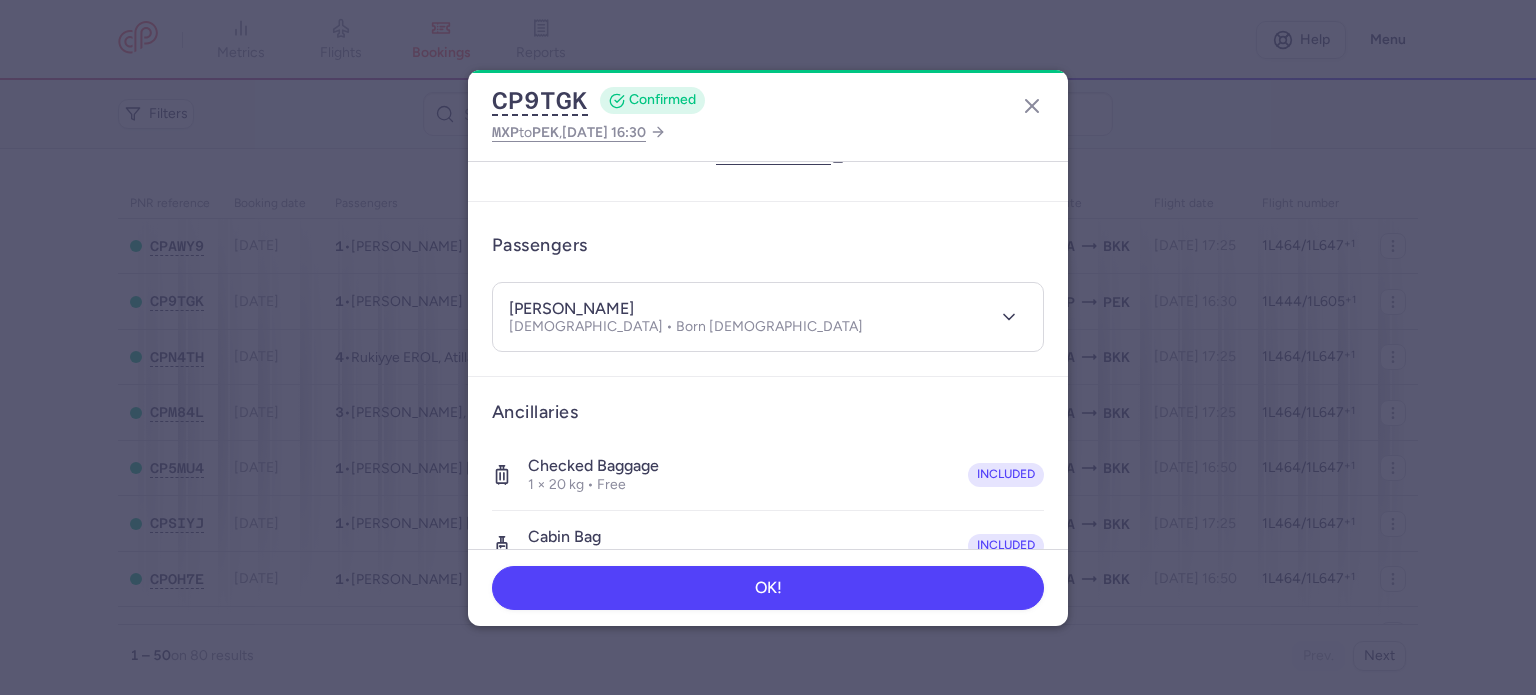 click on "[PERSON_NAME]  [DEMOGRAPHIC_DATA] • Born [DEMOGRAPHIC_DATA]" at bounding box center [746, 317] 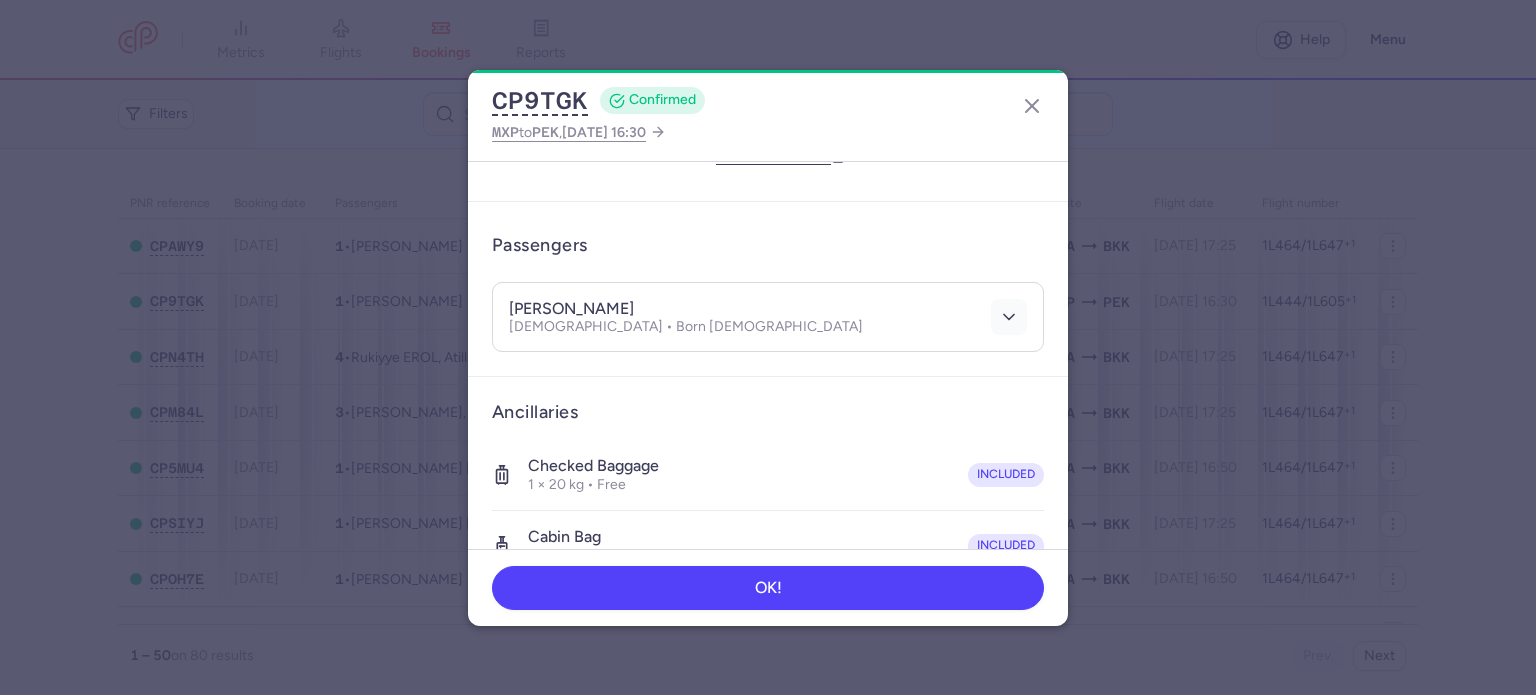 click 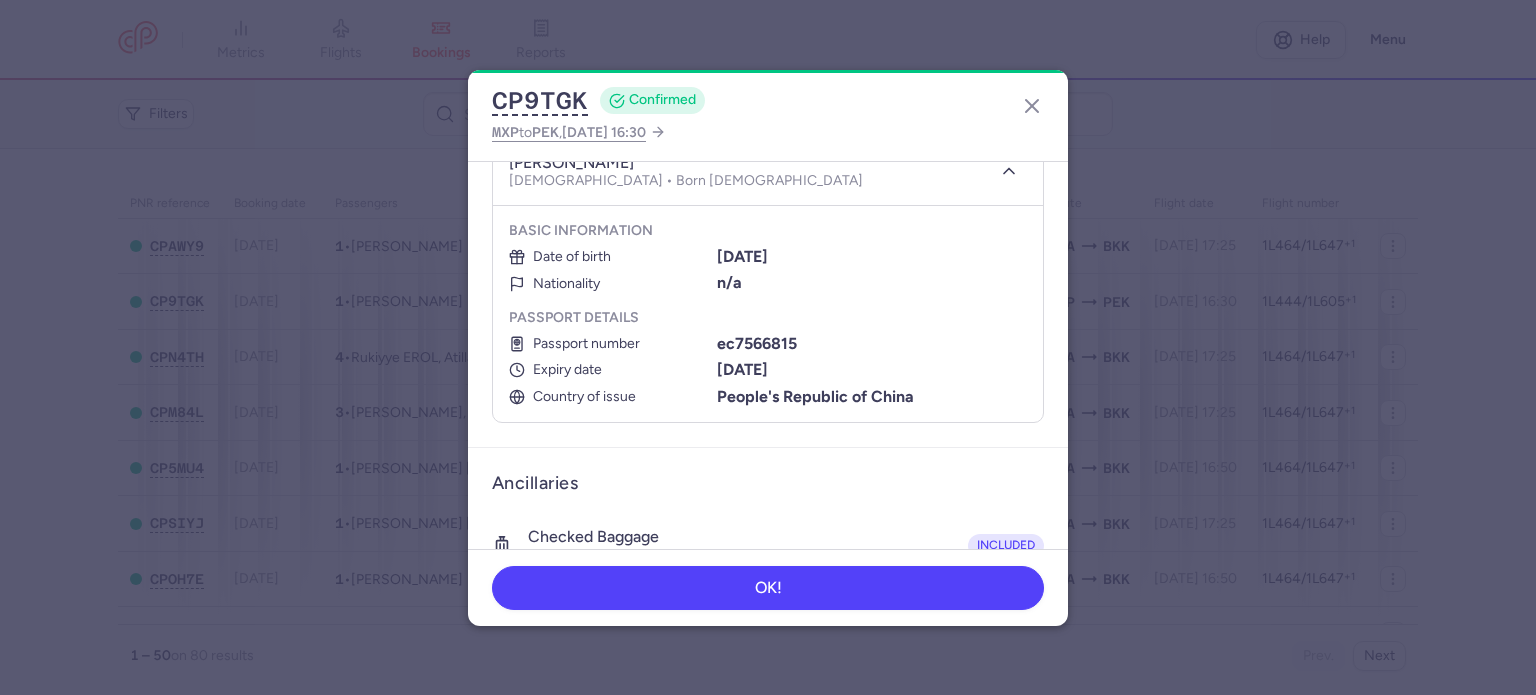 scroll, scrollTop: 200, scrollLeft: 0, axis: vertical 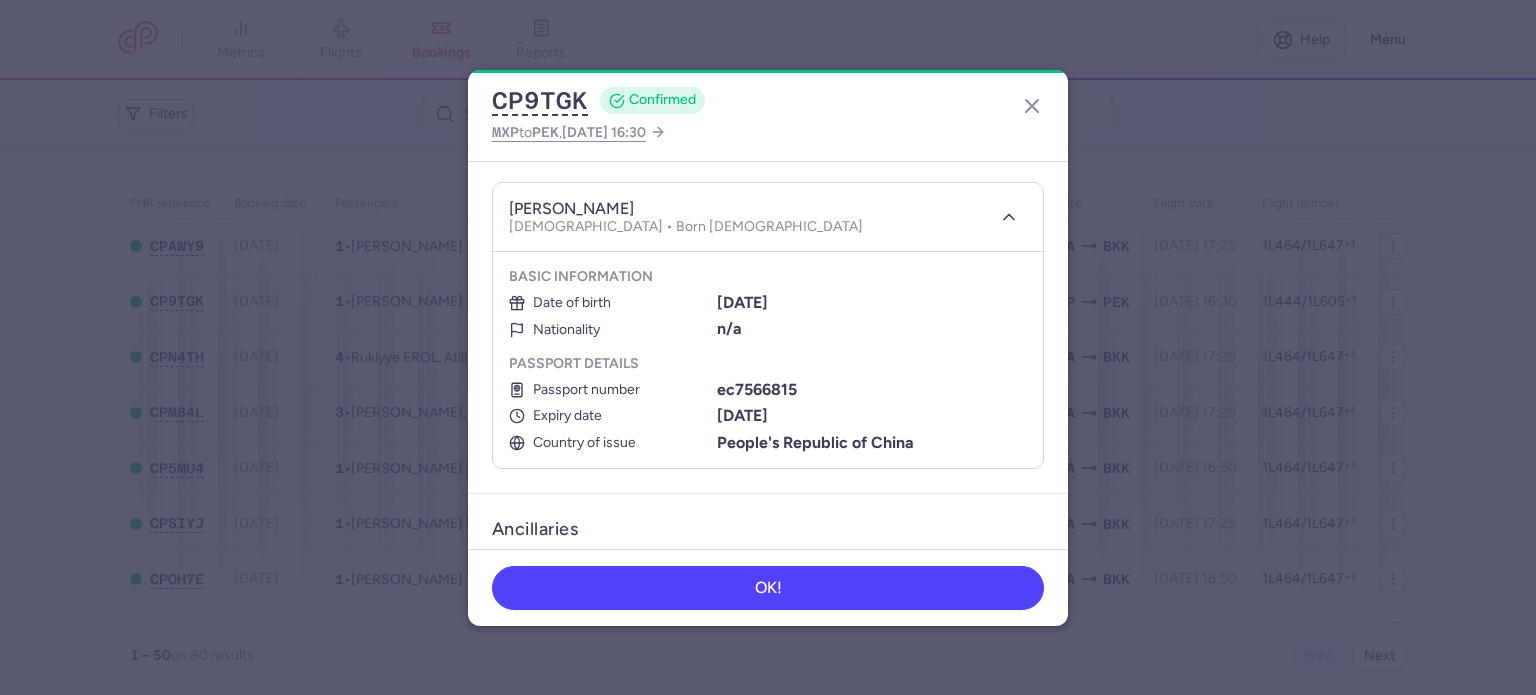 click on "[PERSON_NAME]" at bounding box center [571, 209] 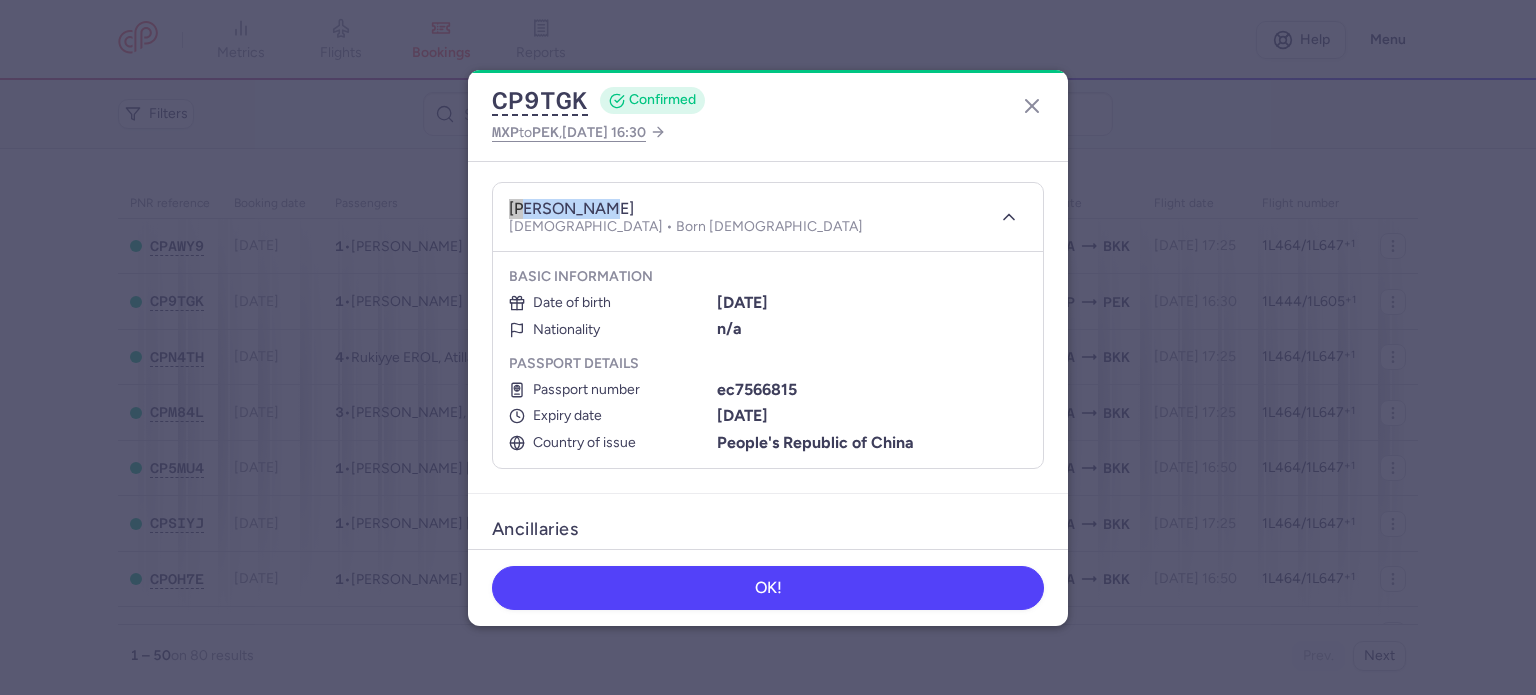 click on "[PERSON_NAME]" at bounding box center (571, 209) 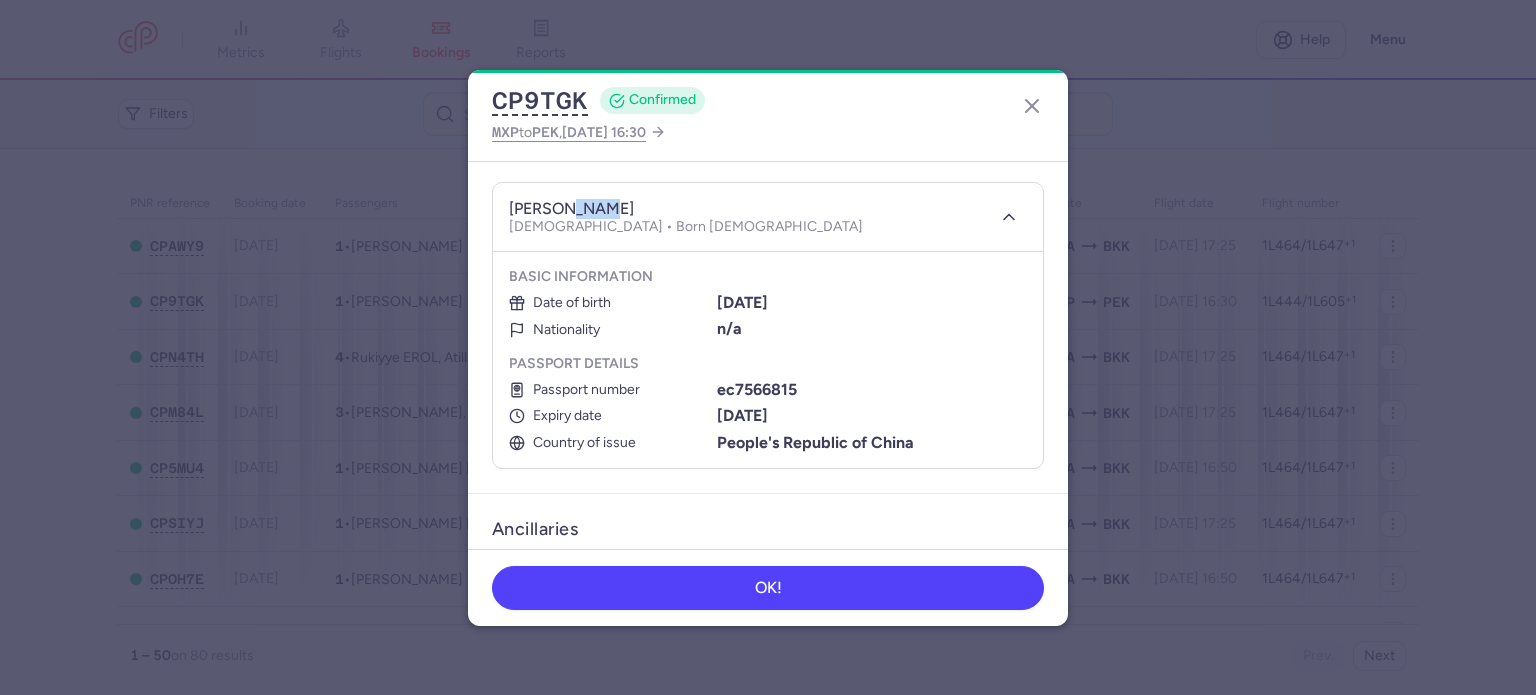 click on "[PERSON_NAME]" at bounding box center [571, 209] 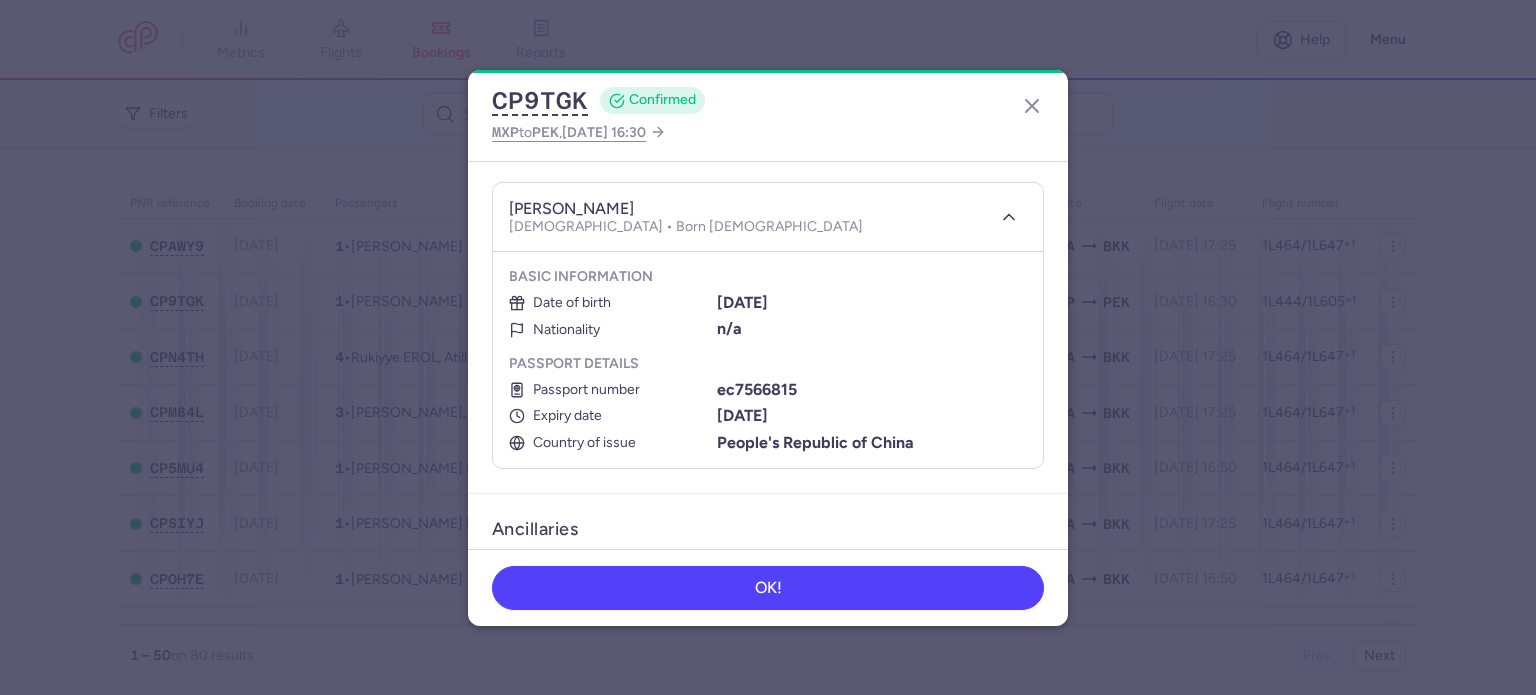 click on "[PERSON_NAME]" at bounding box center (571, 209) 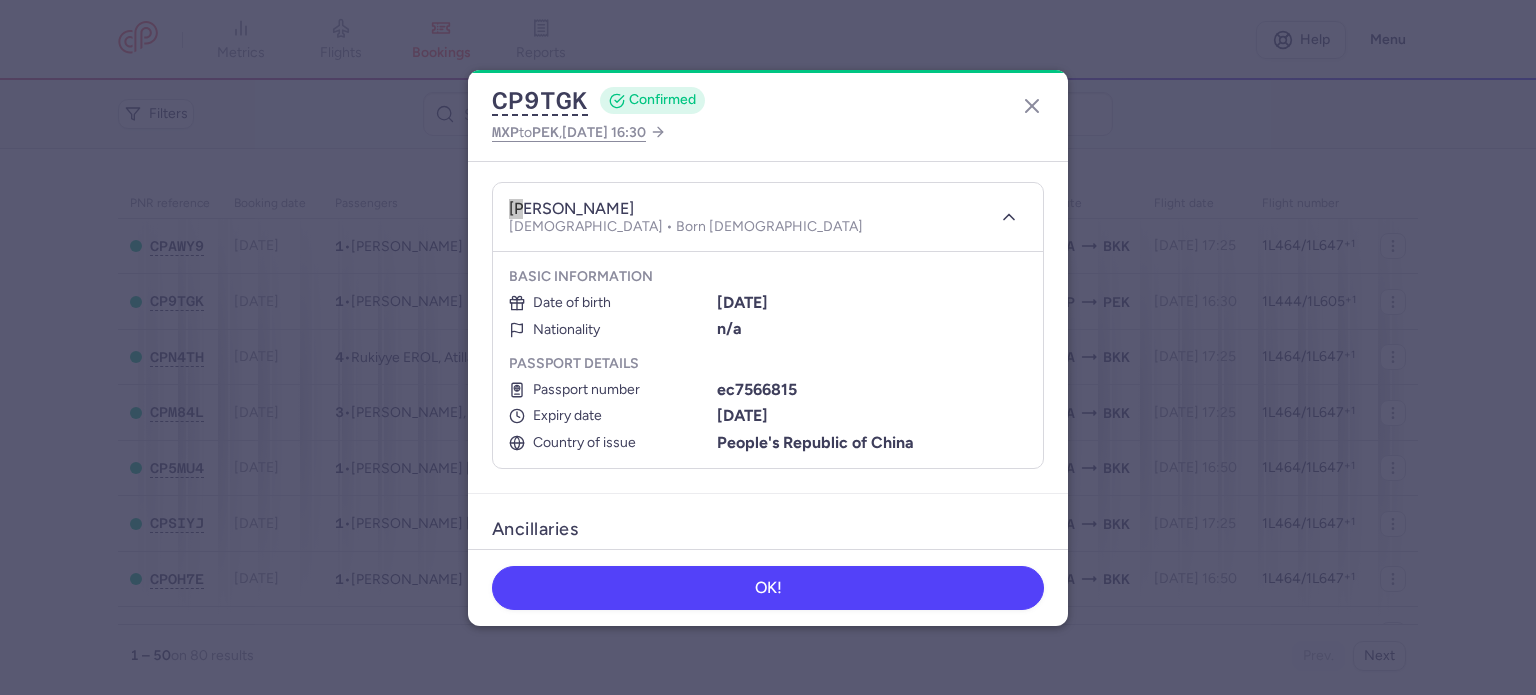 click on "[PERSON_NAME]" at bounding box center (571, 209) 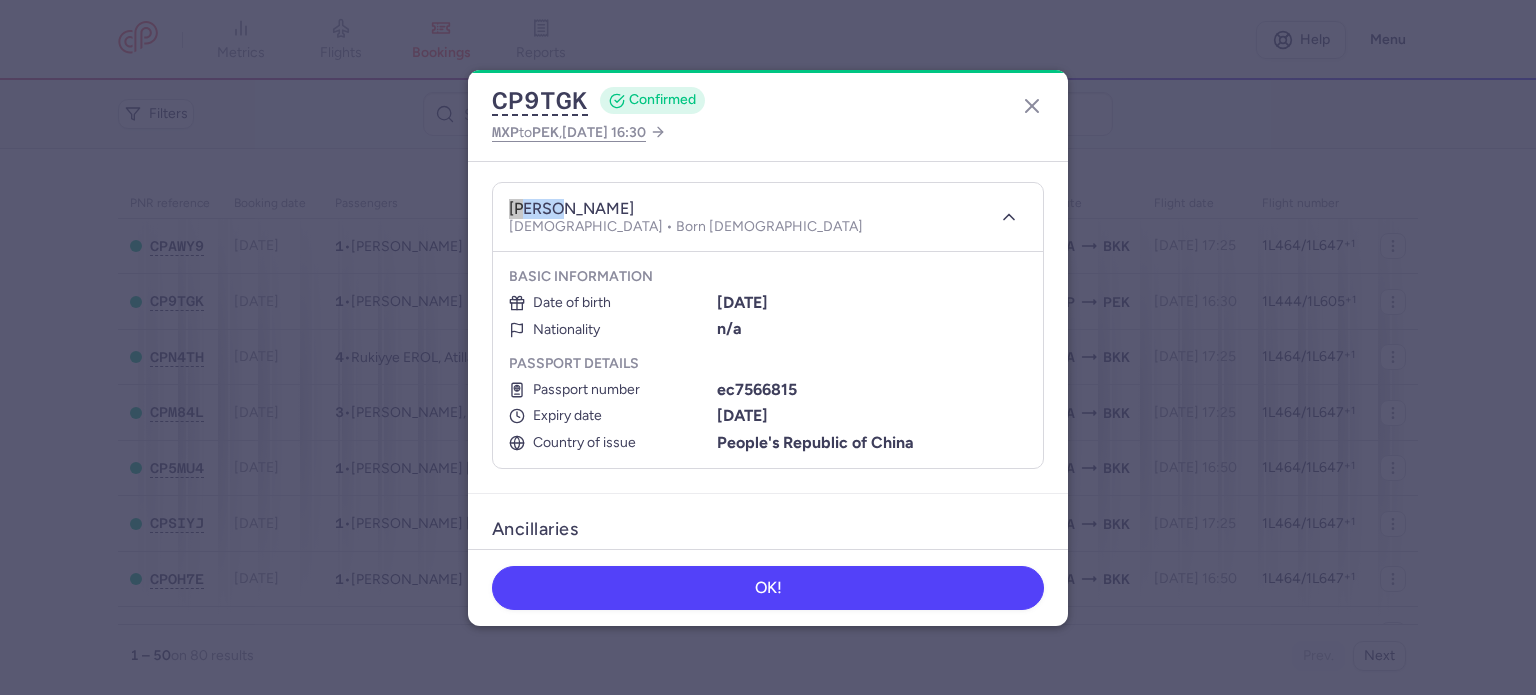 drag, startPoint x: 513, startPoint y: 207, endPoint x: 551, endPoint y: 207, distance: 38 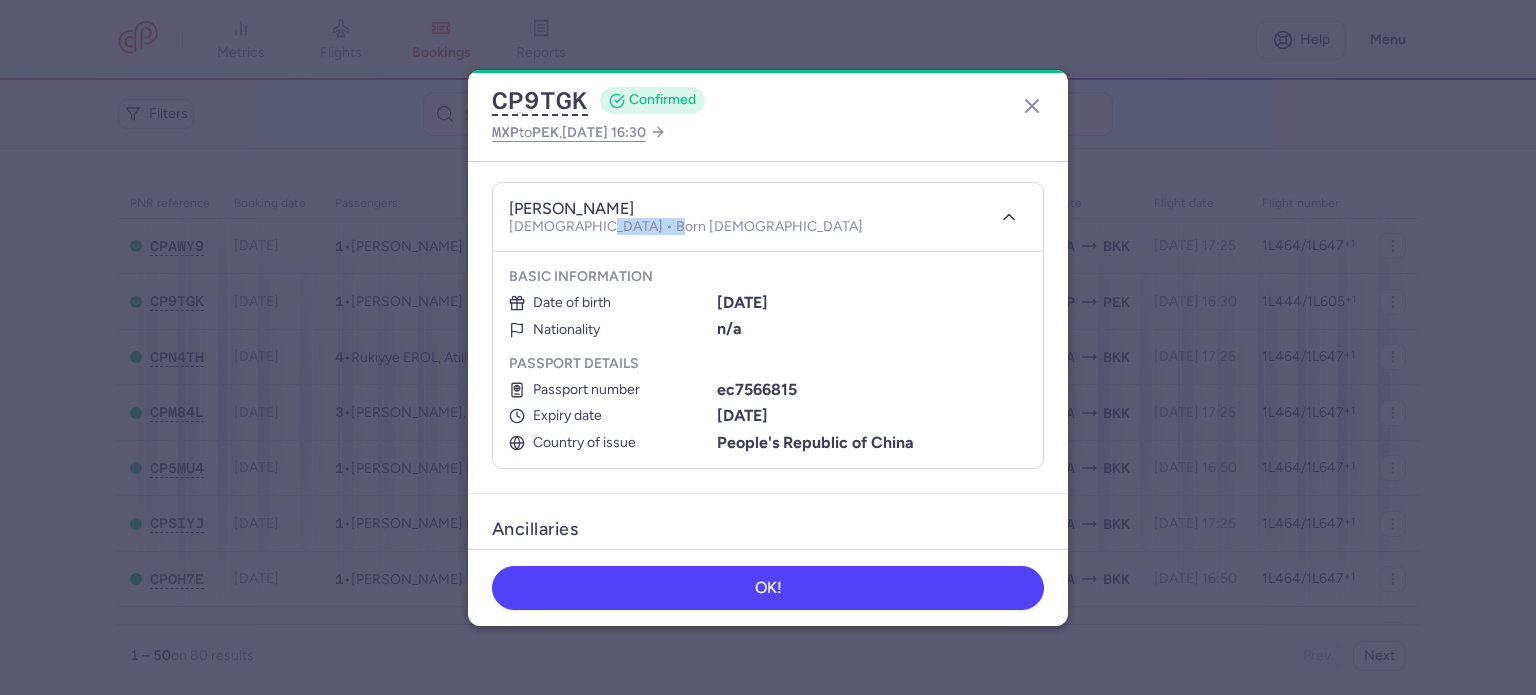 drag, startPoint x: 670, startPoint y: 231, endPoint x: 587, endPoint y: 231, distance: 83 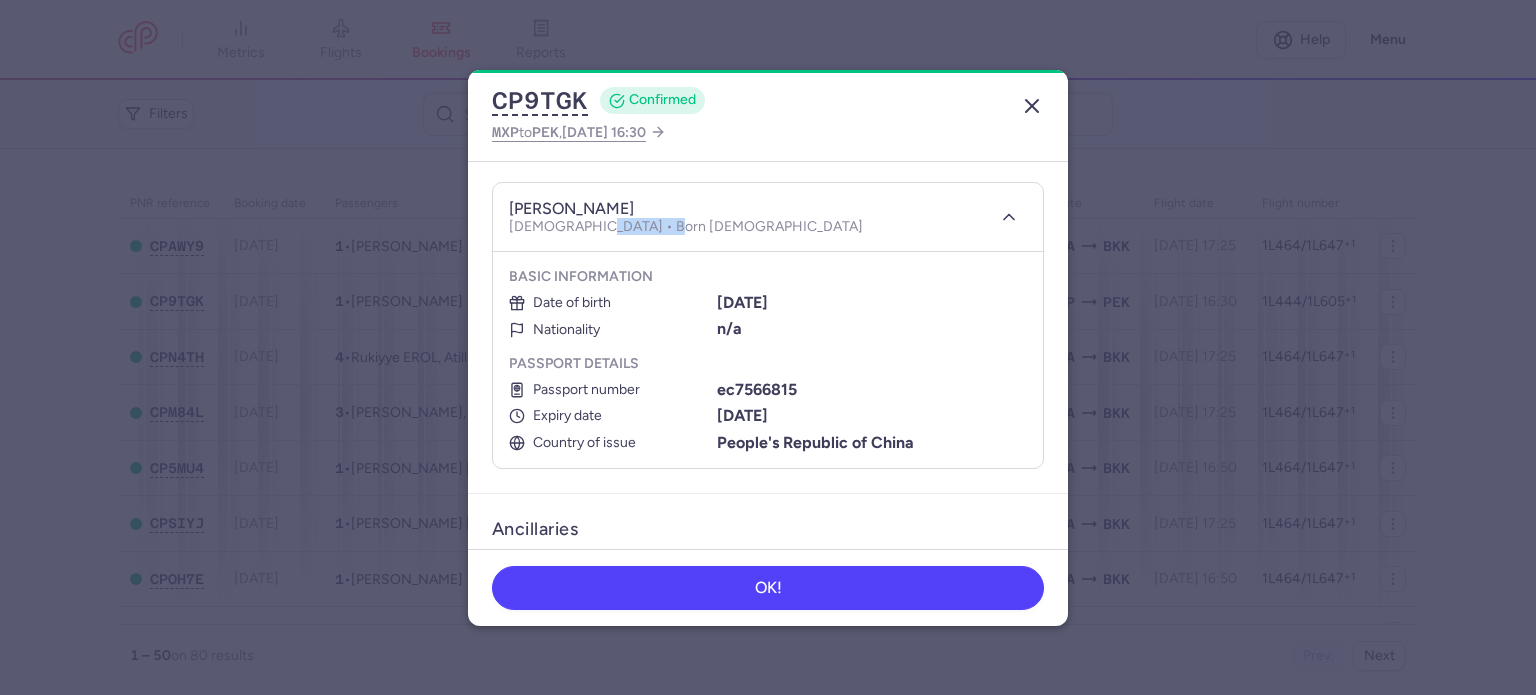 click 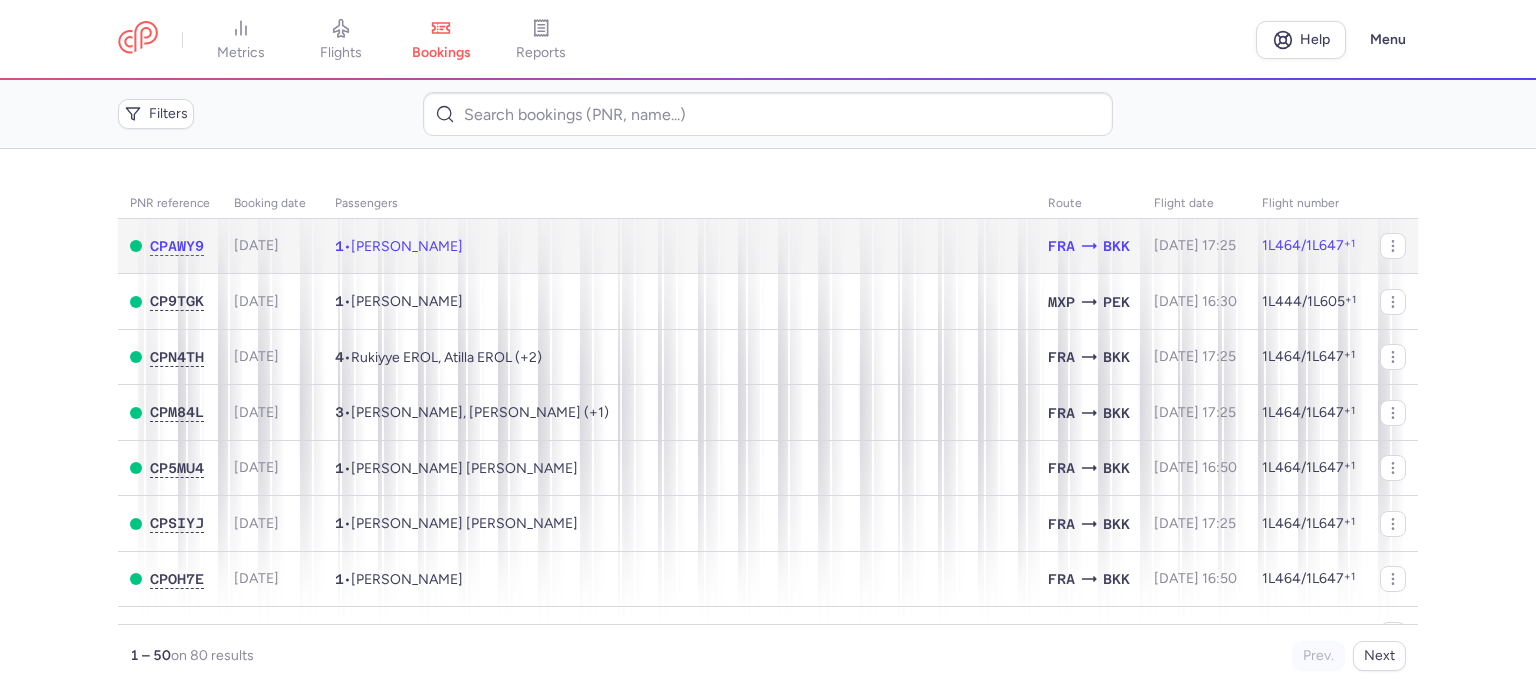 click on "1  •  [PERSON_NAME]" 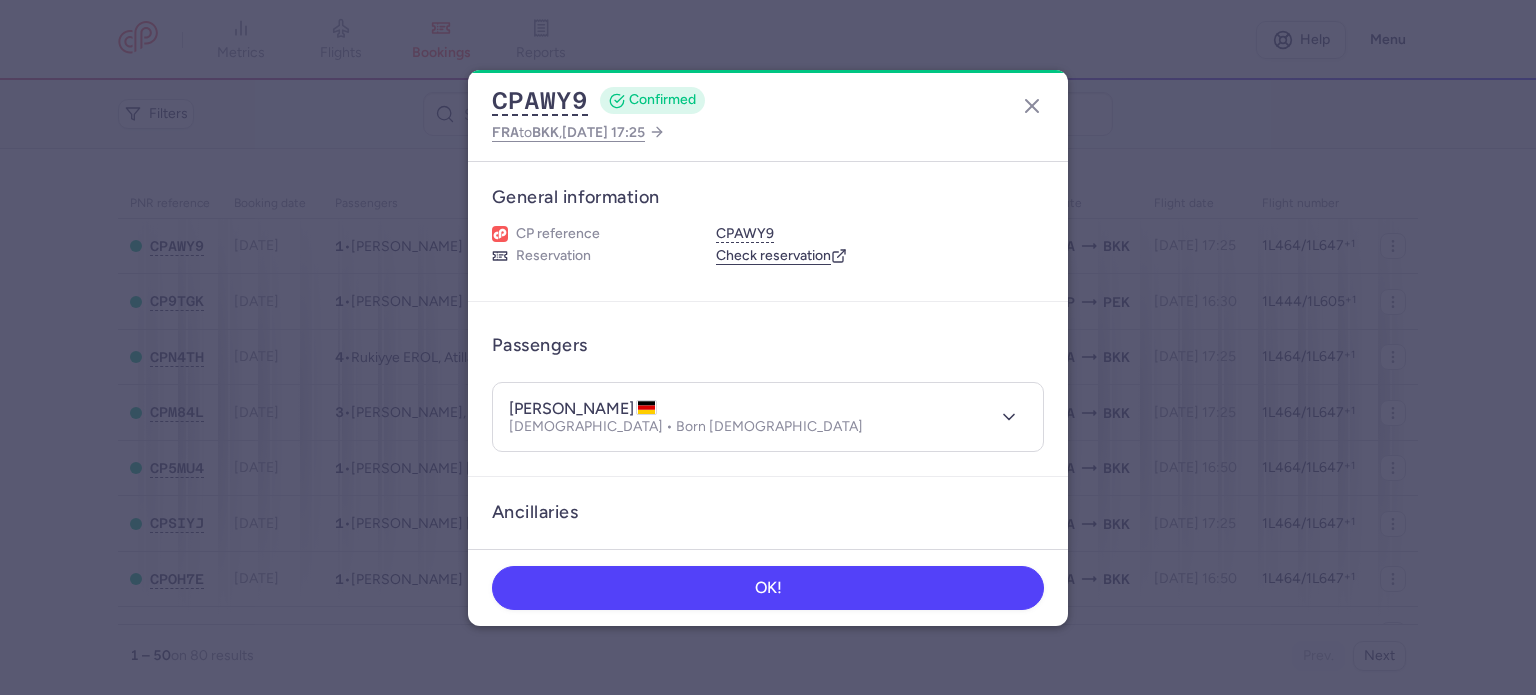 type 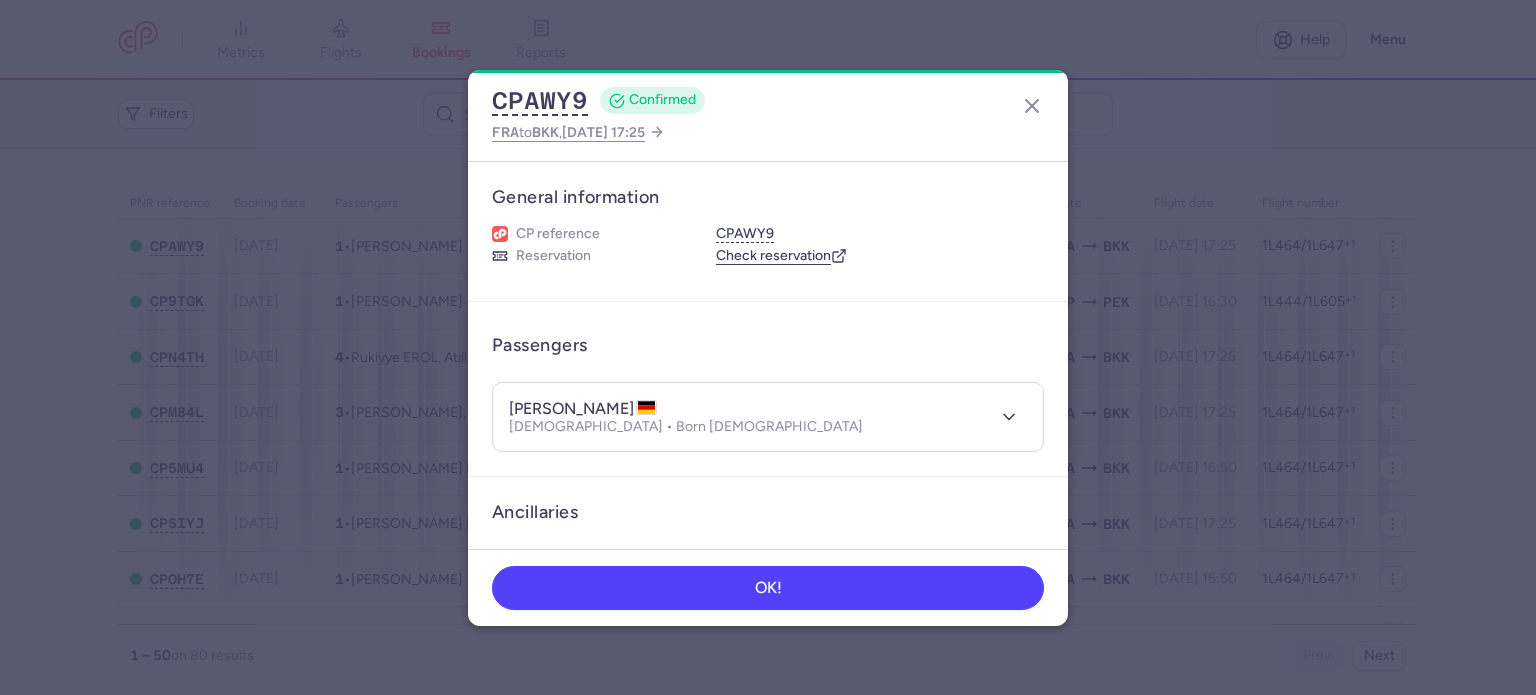 click on "[PERSON_NAME]" at bounding box center [583, 409] 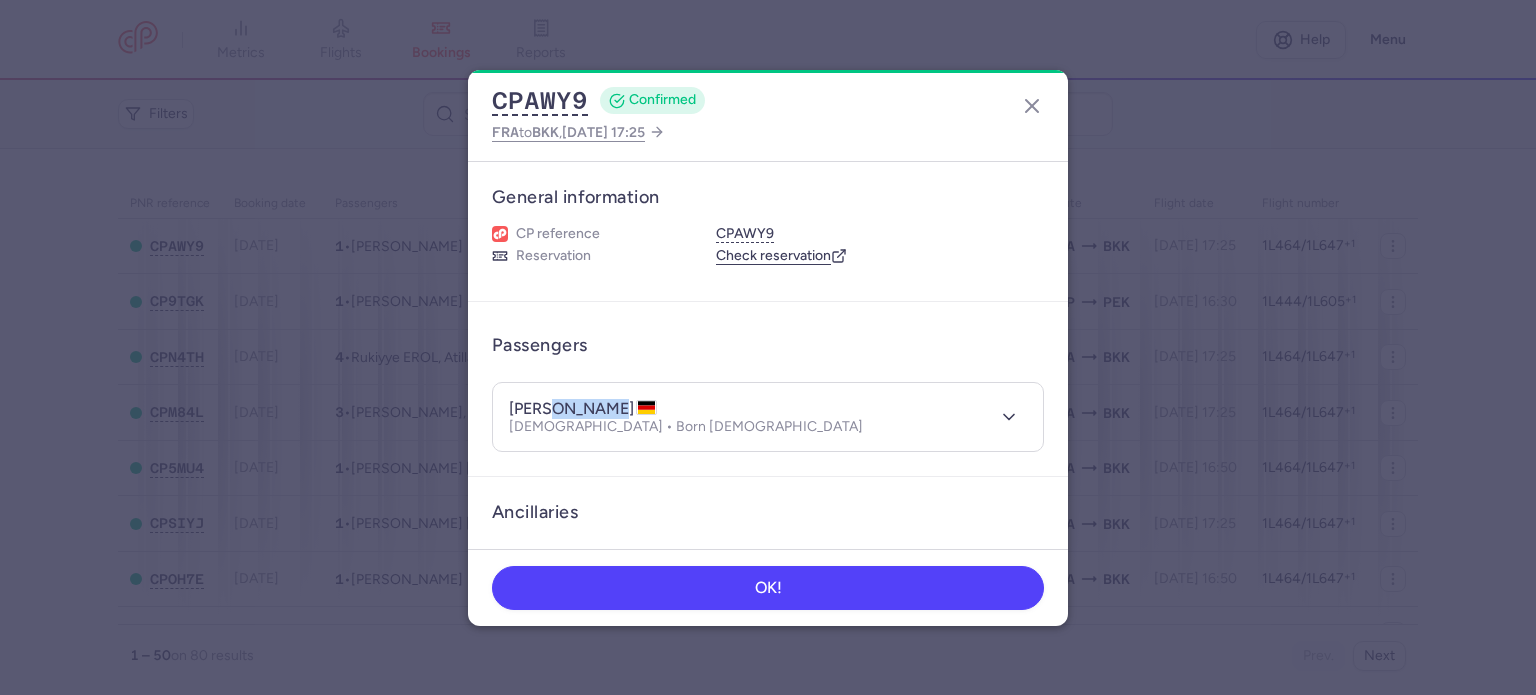 click on "[PERSON_NAME]" at bounding box center [583, 409] 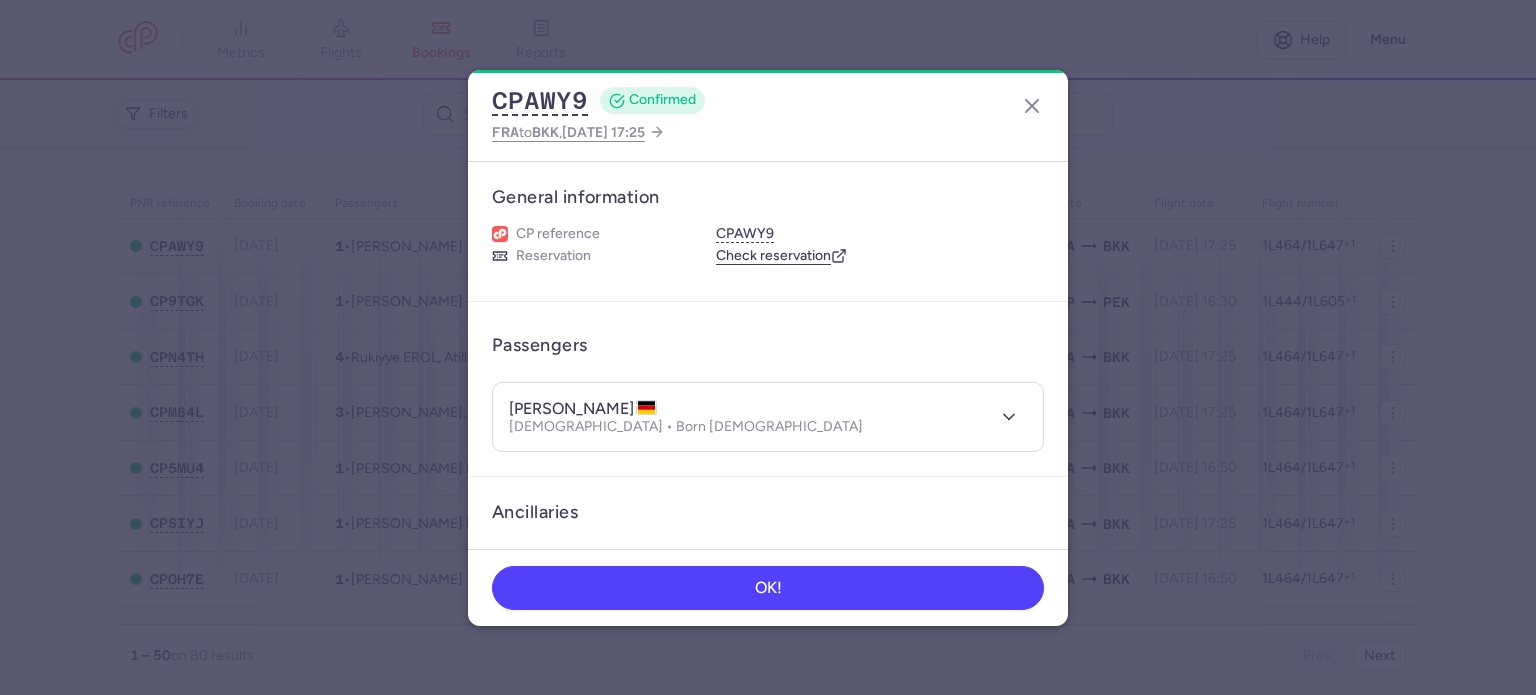 click on "[PERSON_NAME]" at bounding box center (583, 409) 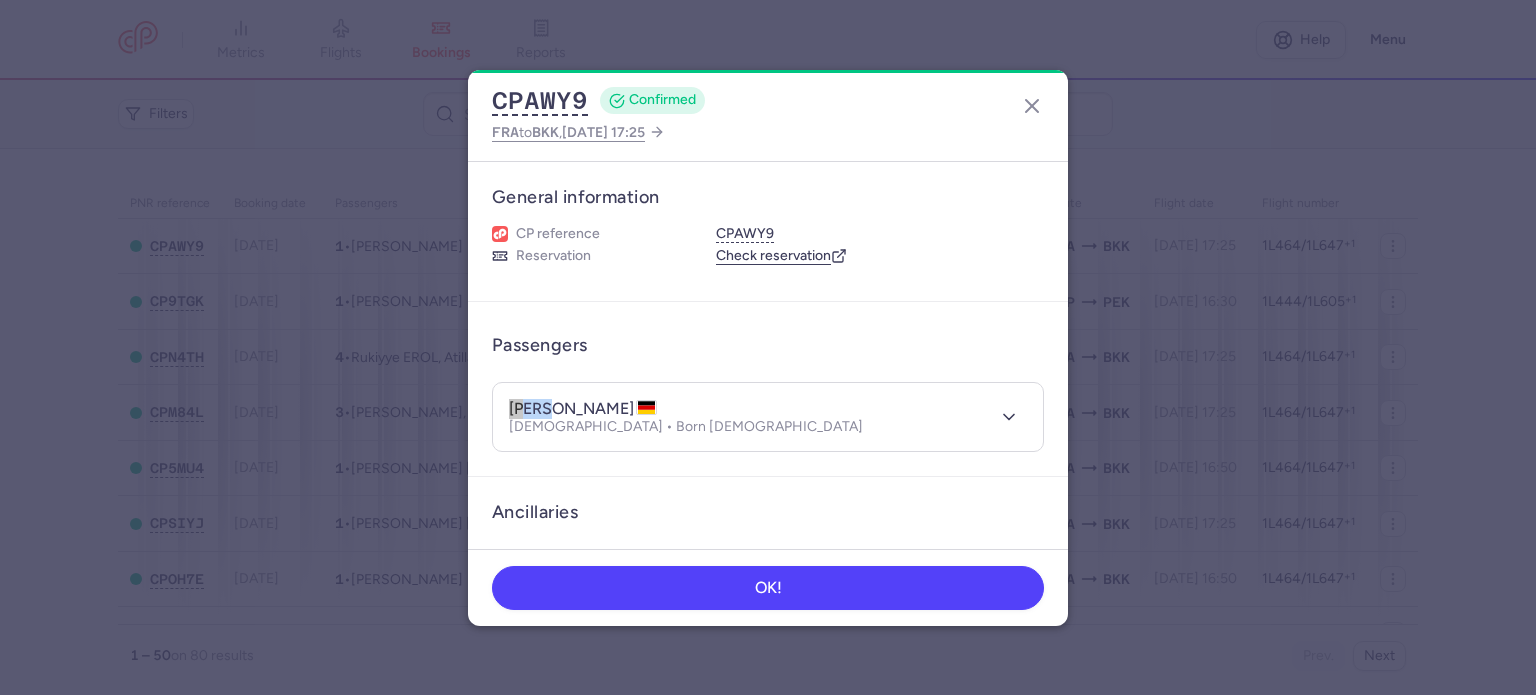 click on "[PERSON_NAME]" at bounding box center [583, 409] 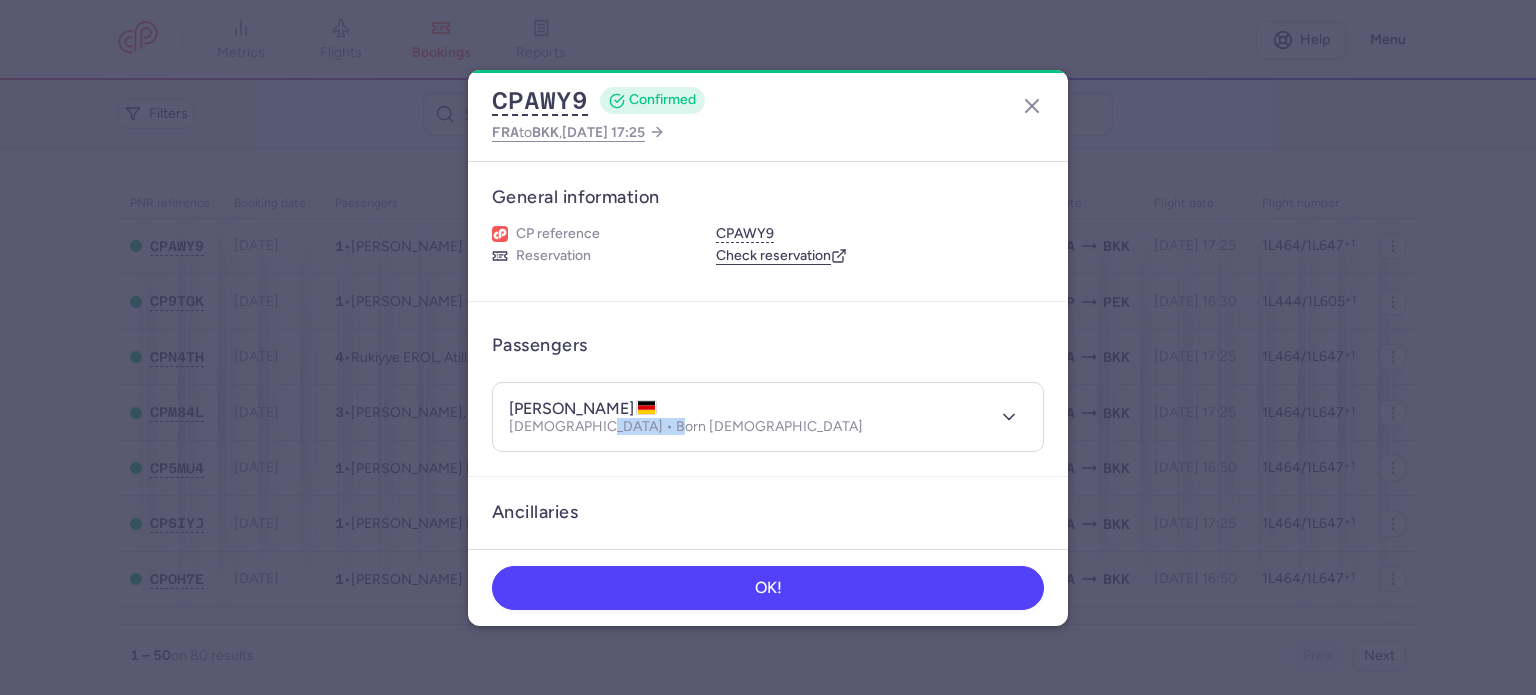 drag, startPoint x: 663, startPoint y: 424, endPoint x: 588, endPoint y: 434, distance: 75.66373 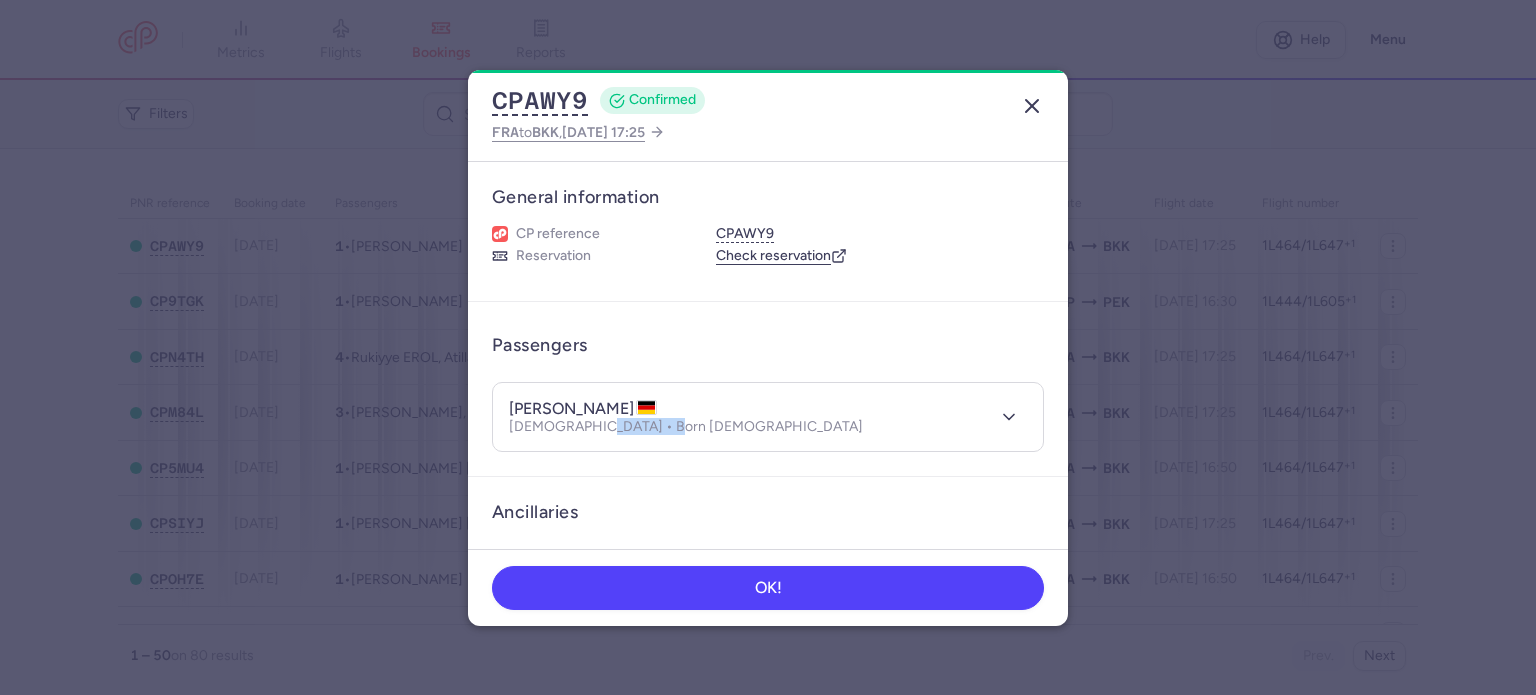 click 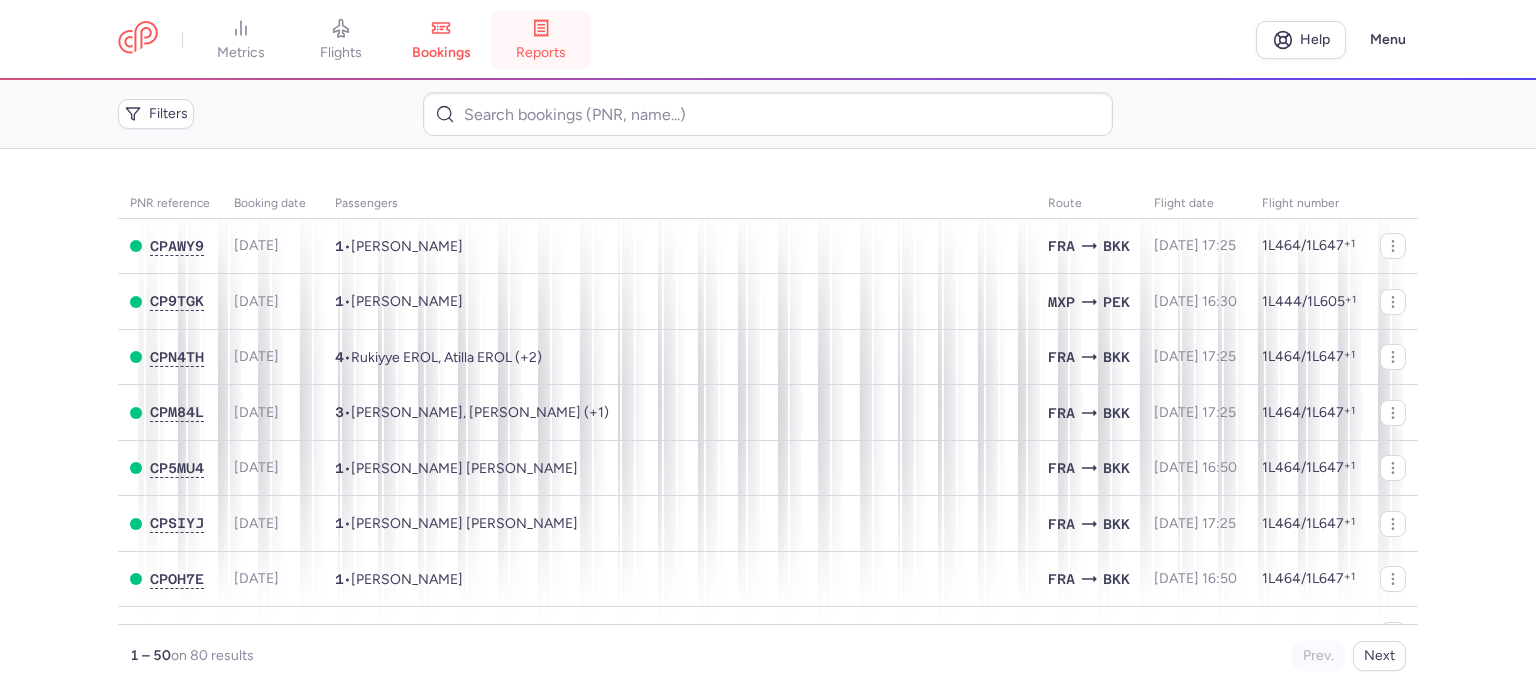 click on "reports" at bounding box center [541, 53] 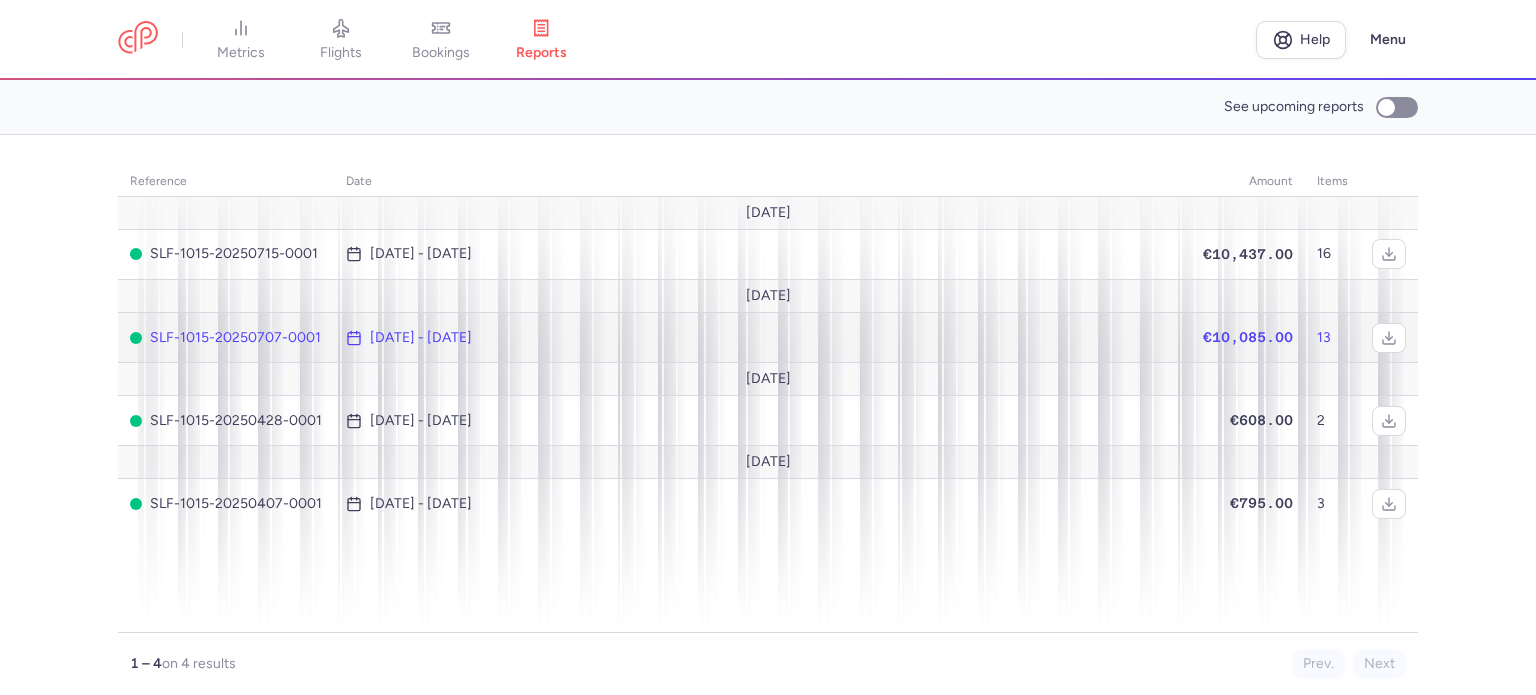 click on "[DATE] - [DATE]" 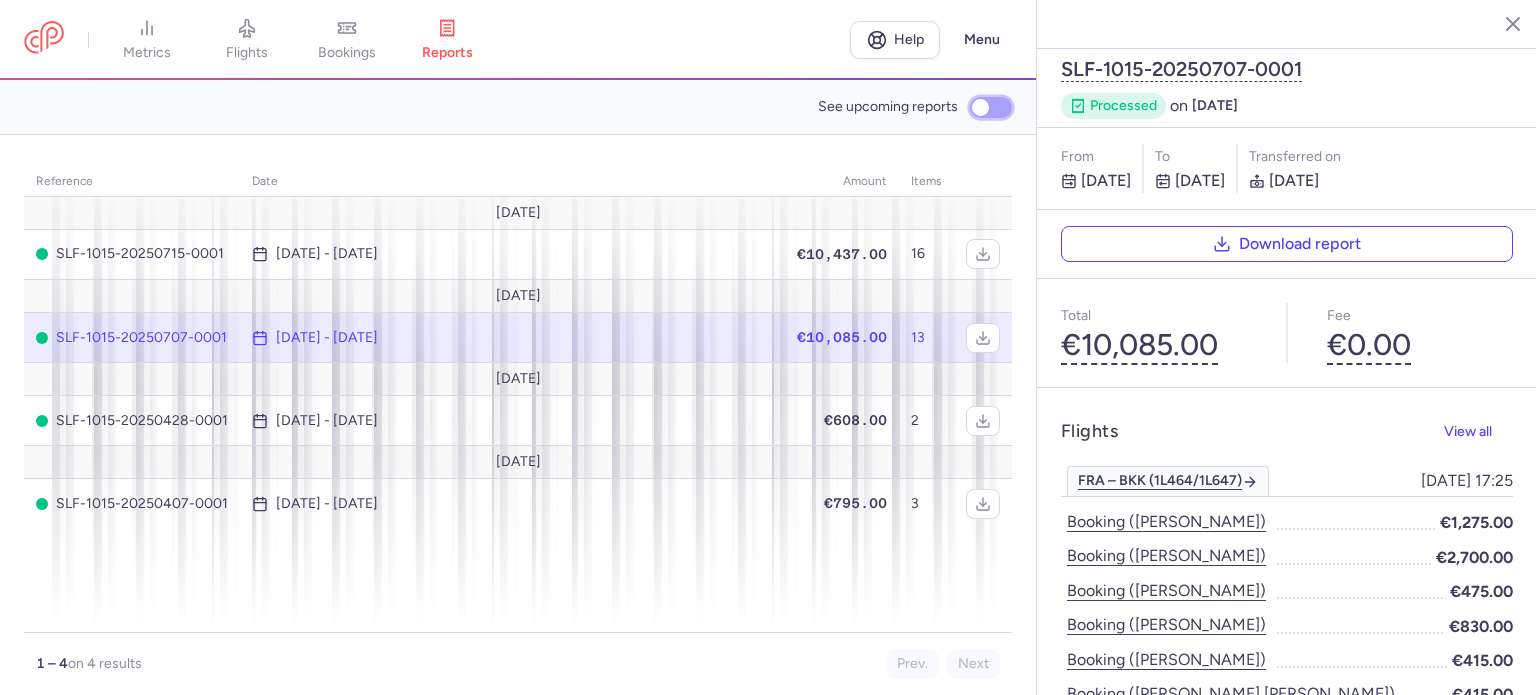 click on "See upcoming reports" at bounding box center [991, 107] 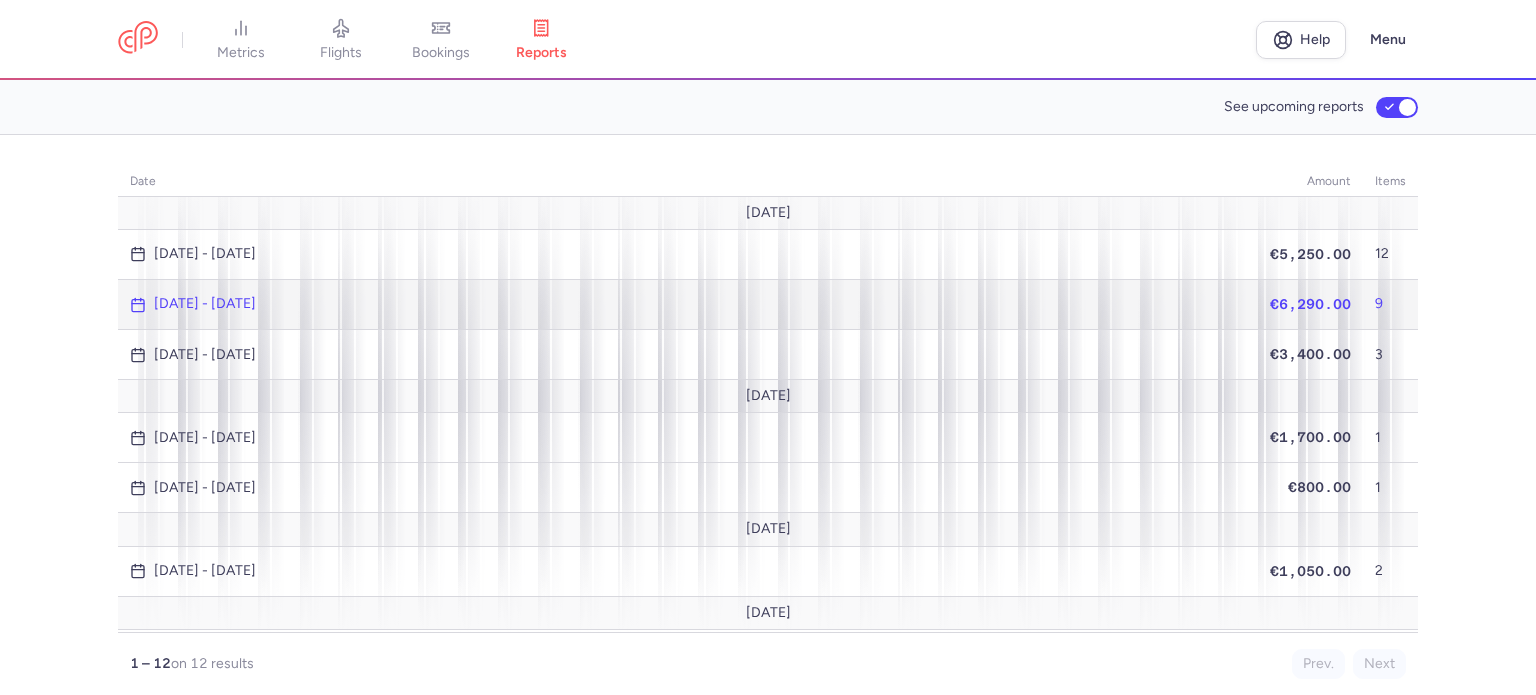 click on "[DATE] - [DATE]" 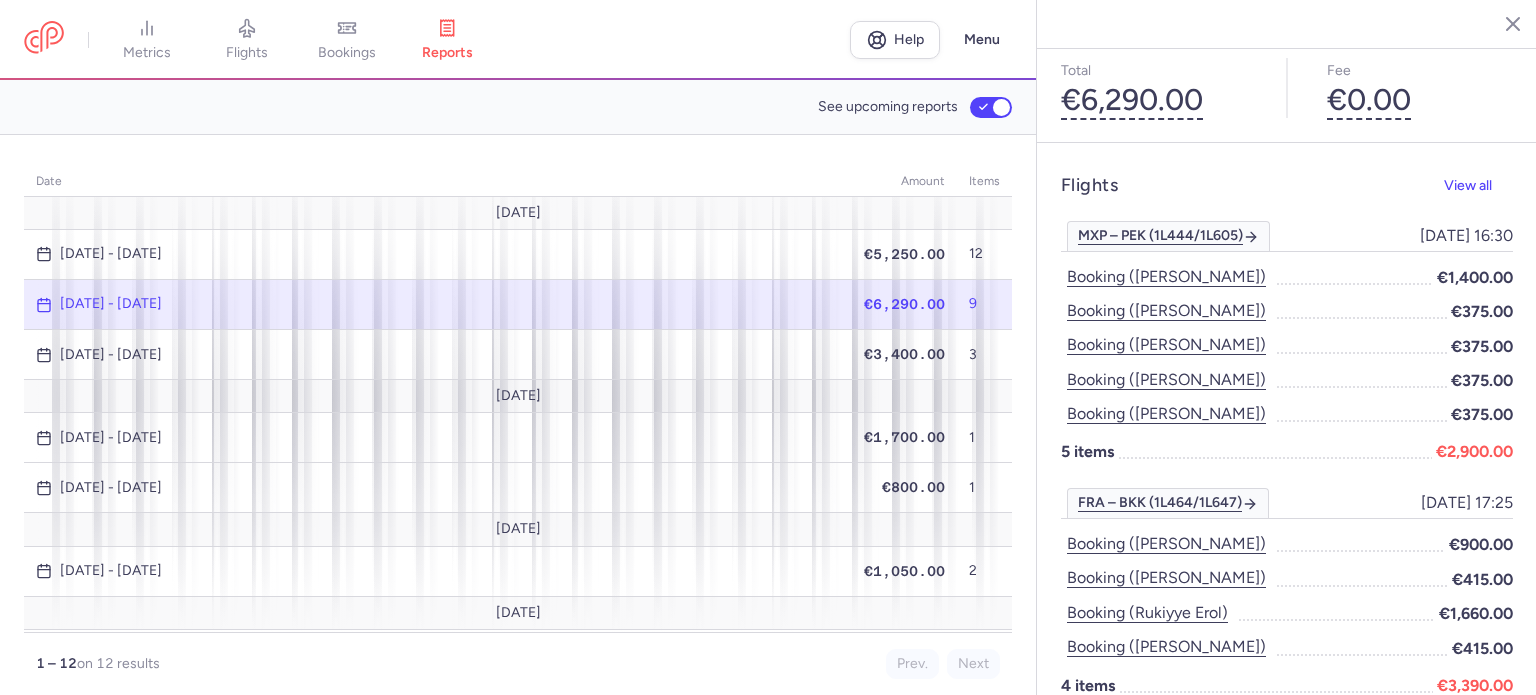 scroll, scrollTop: 177, scrollLeft: 0, axis: vertical 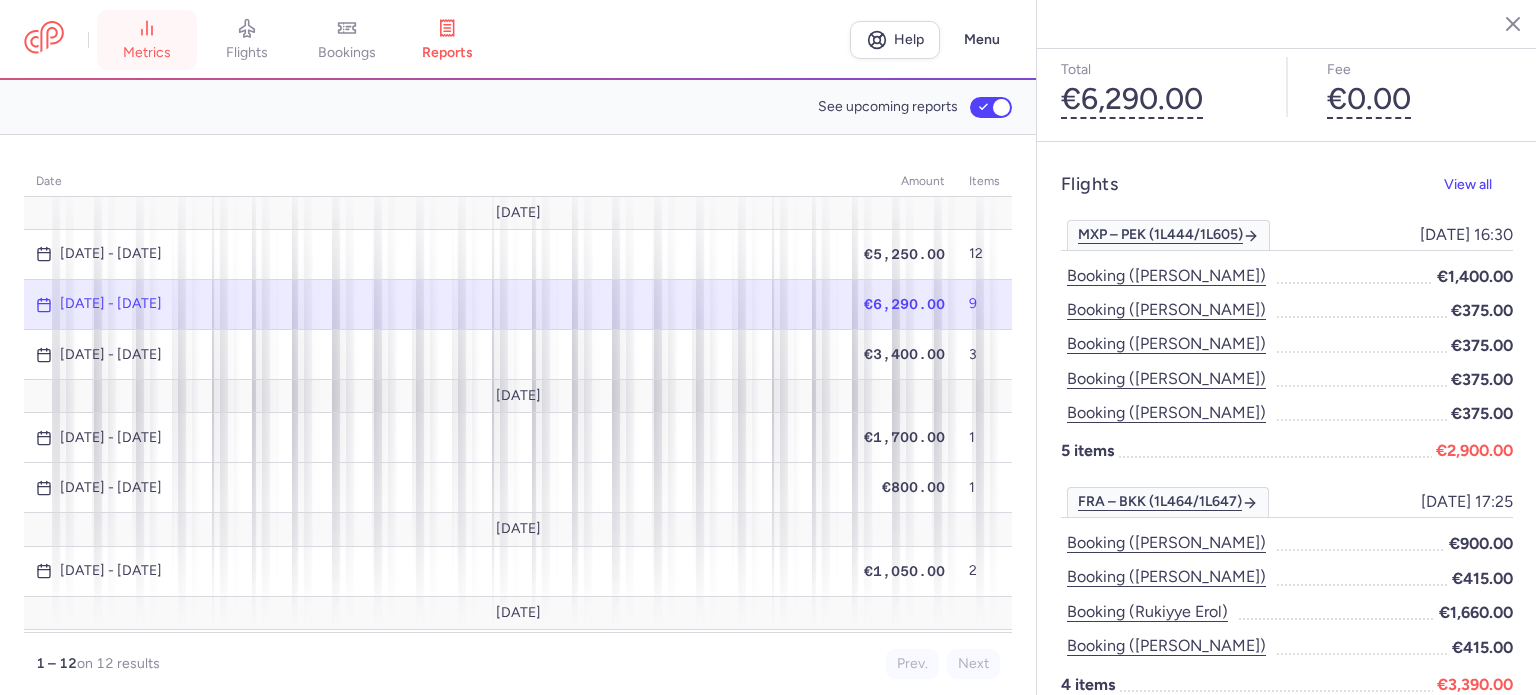 click on "metrics" at bounding box center (147, 53) 